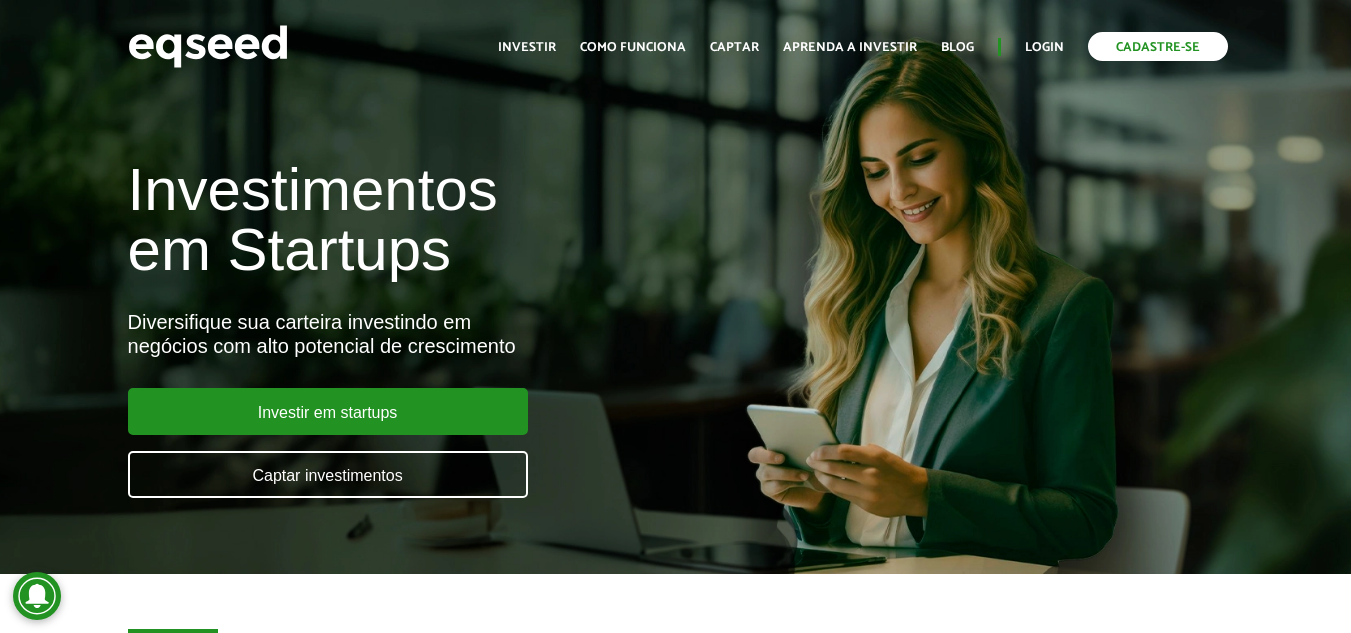 scroll, scrollTop: 0, scrollLeft: 0, axis: both 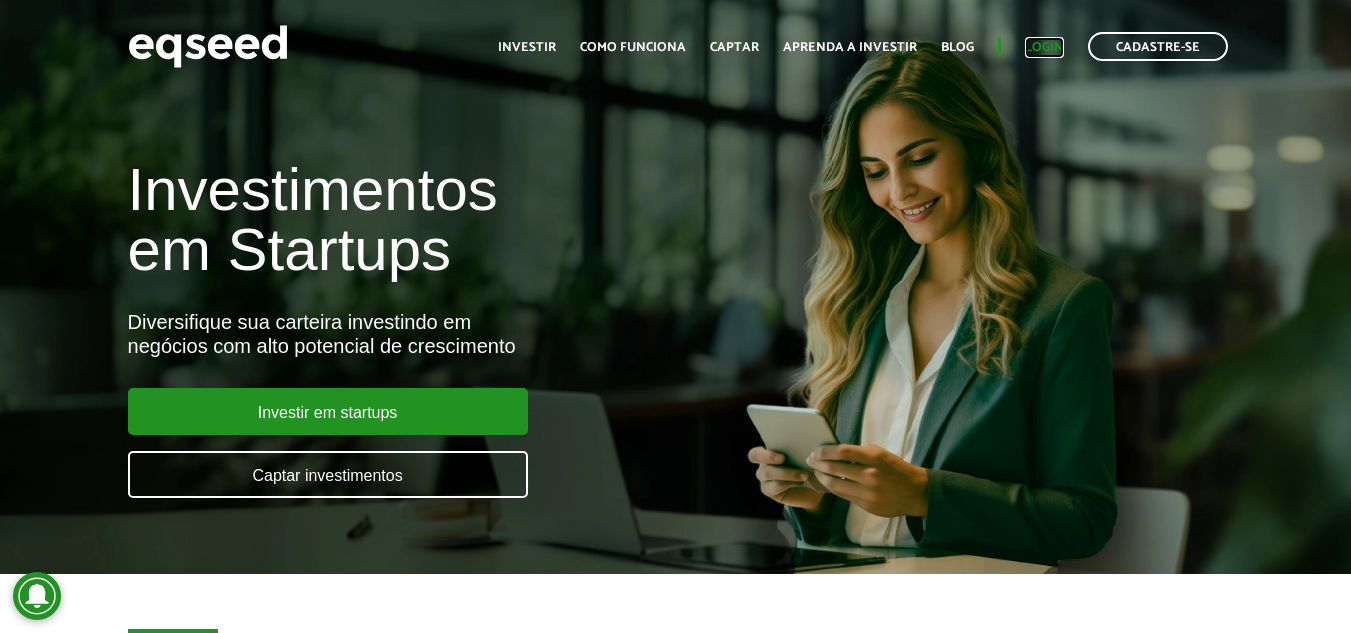 click on "Login" at bounding box center [1044, 47] 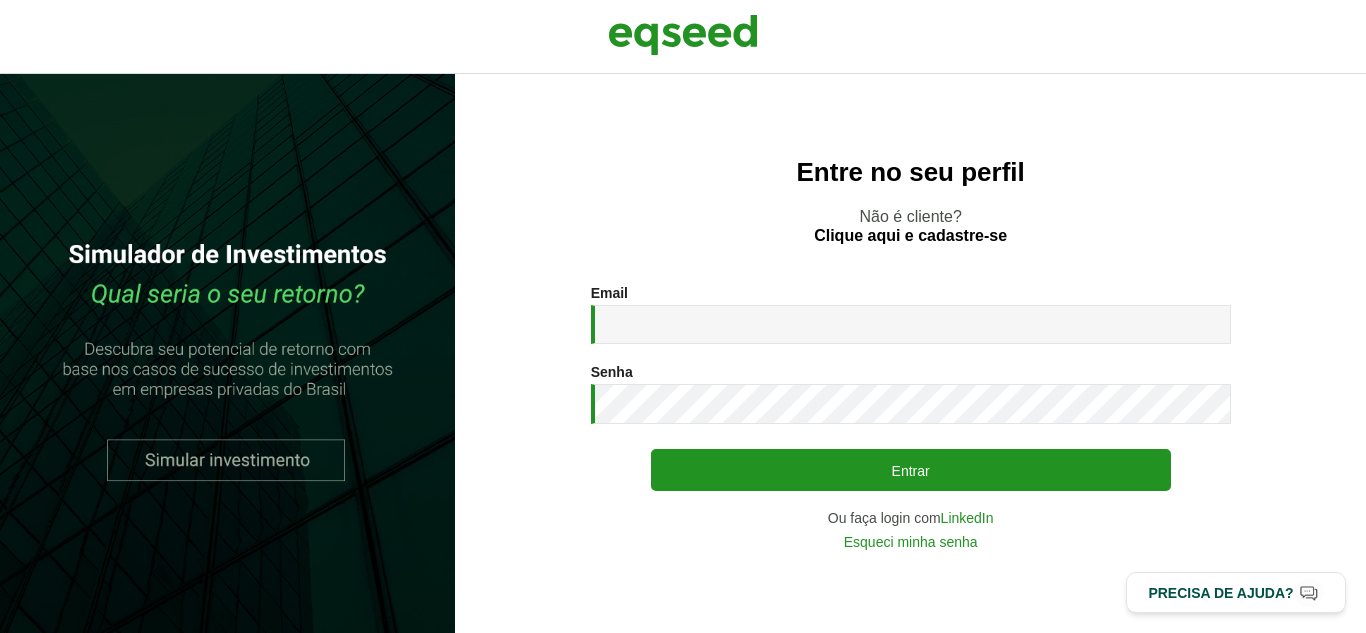 scroll, scrollTop: 0, scrollLeft: 0, axis: both 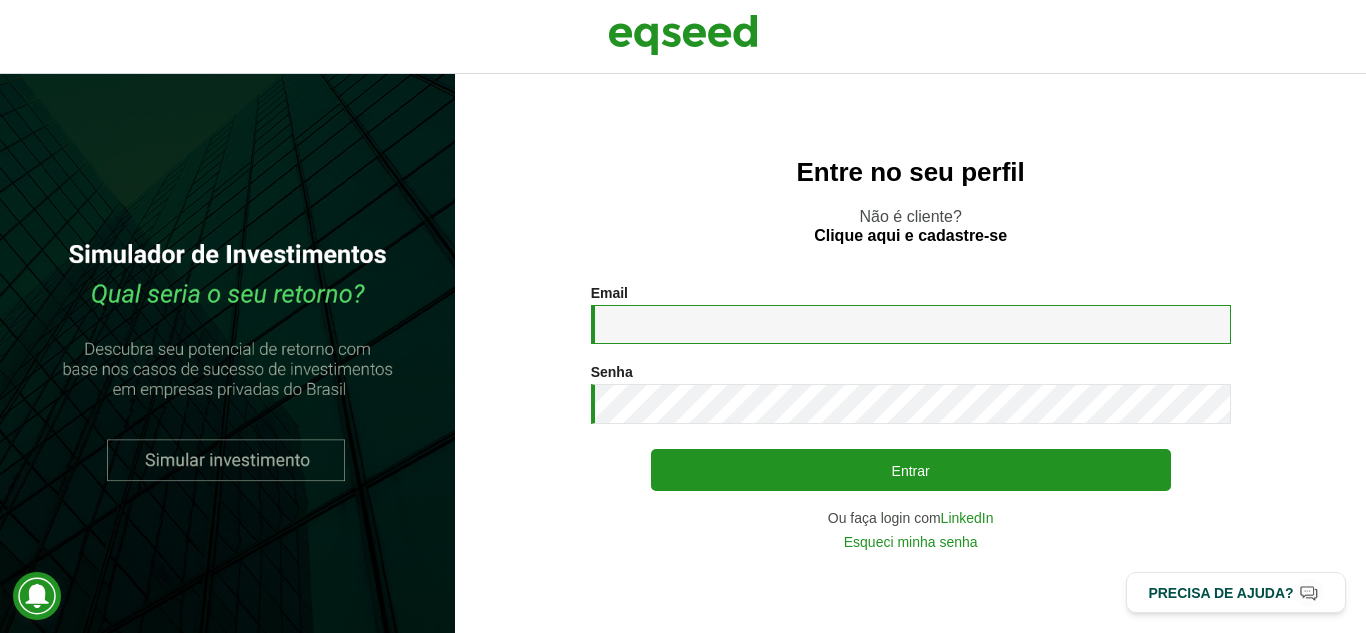 click on "Email  *" at bounding box center (911, 324) 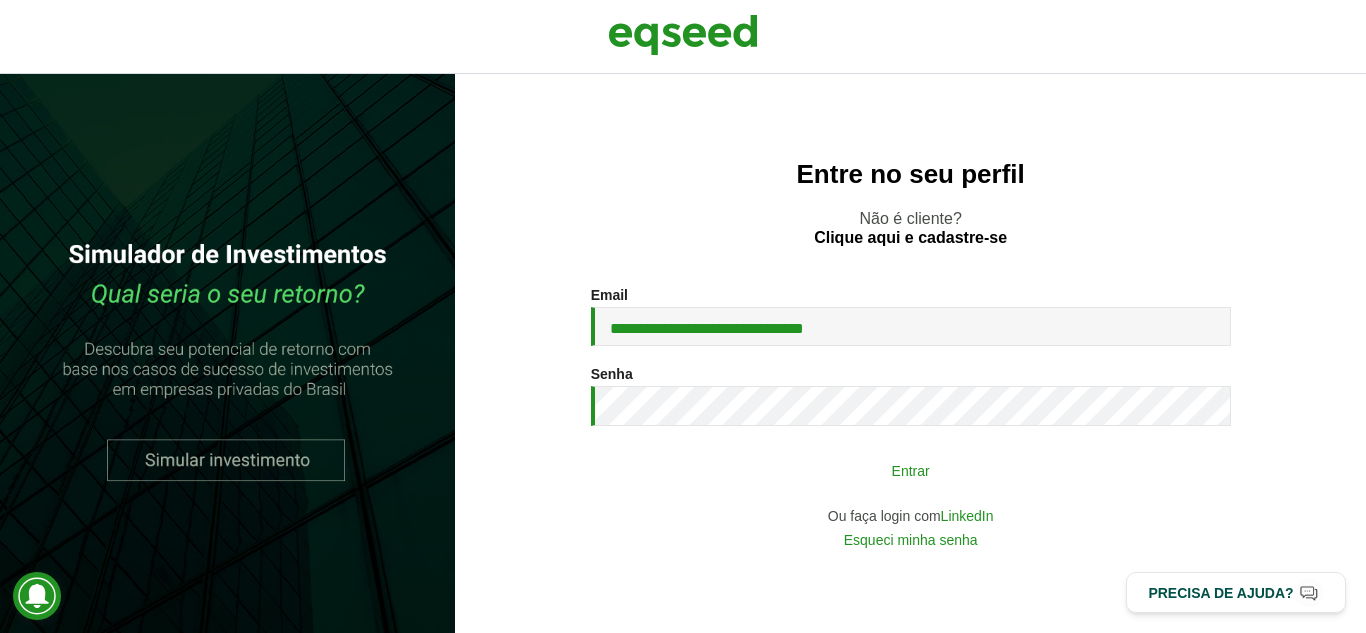 click on "Entrar" at bounding box center [911, 470] 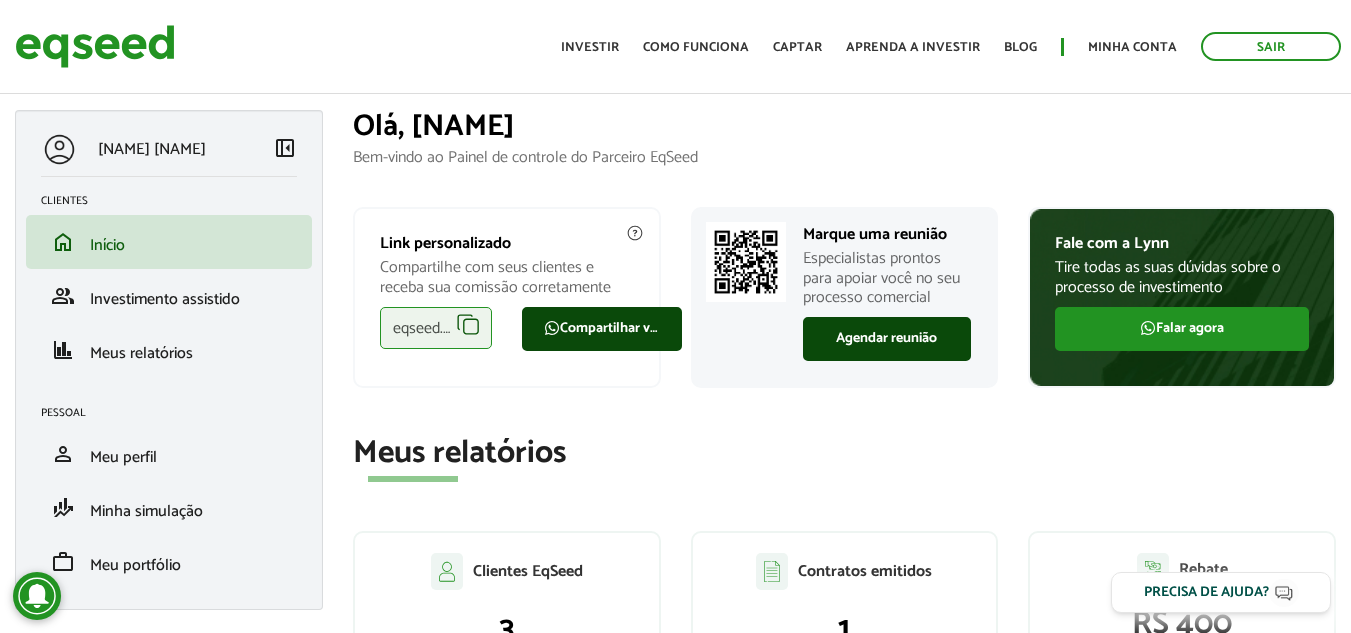 scroll, scrollTop: 0, scrollLeft: 0, axis: both 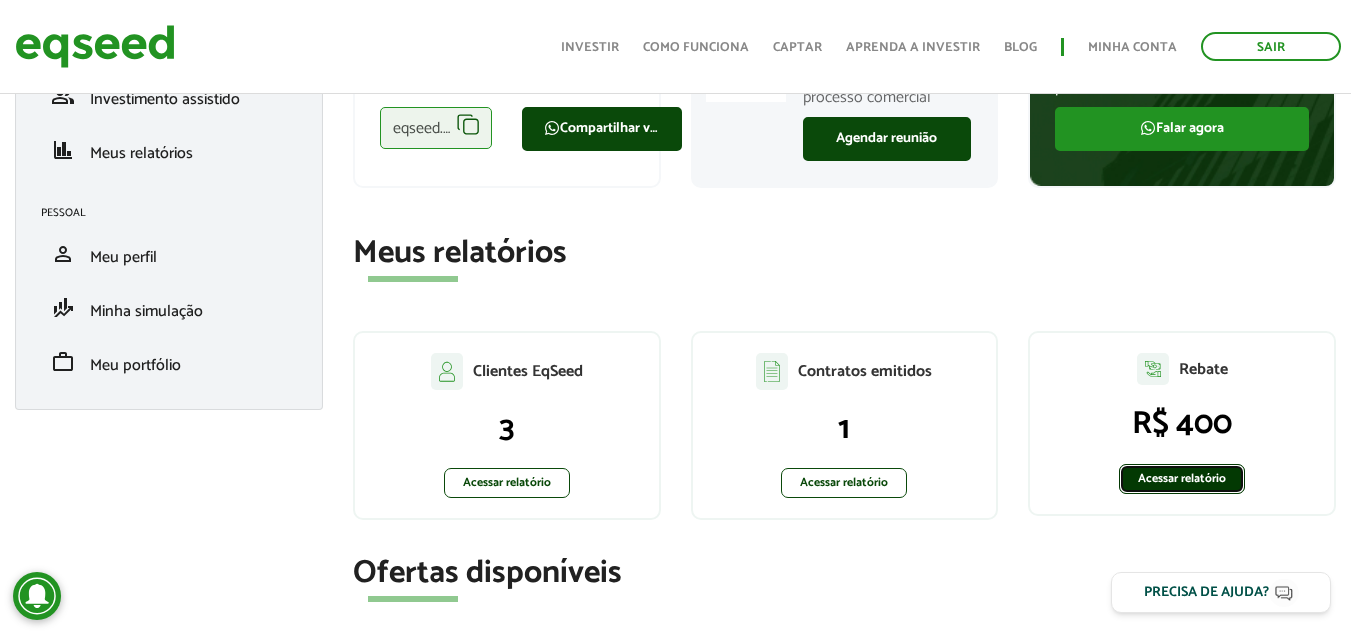 click on "Acessar relatório" at bounding box center (1182, 479) 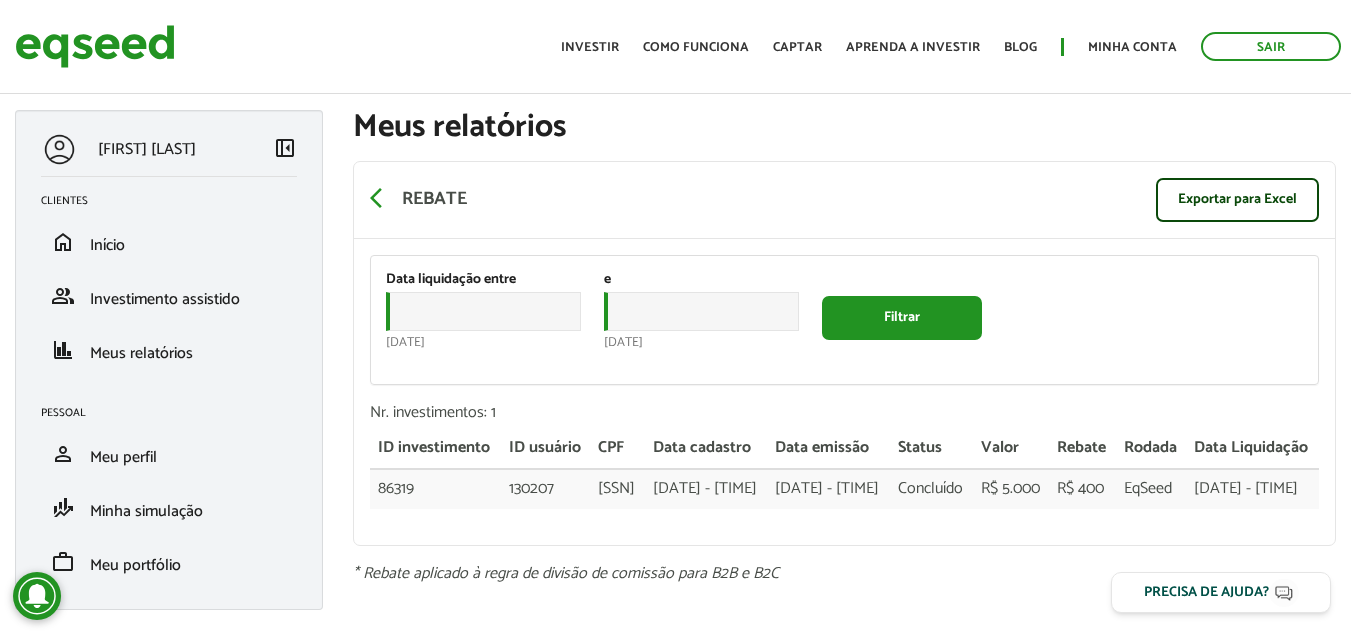 scroll, scrollTop: 0, scrollLeft: 0, axis: both 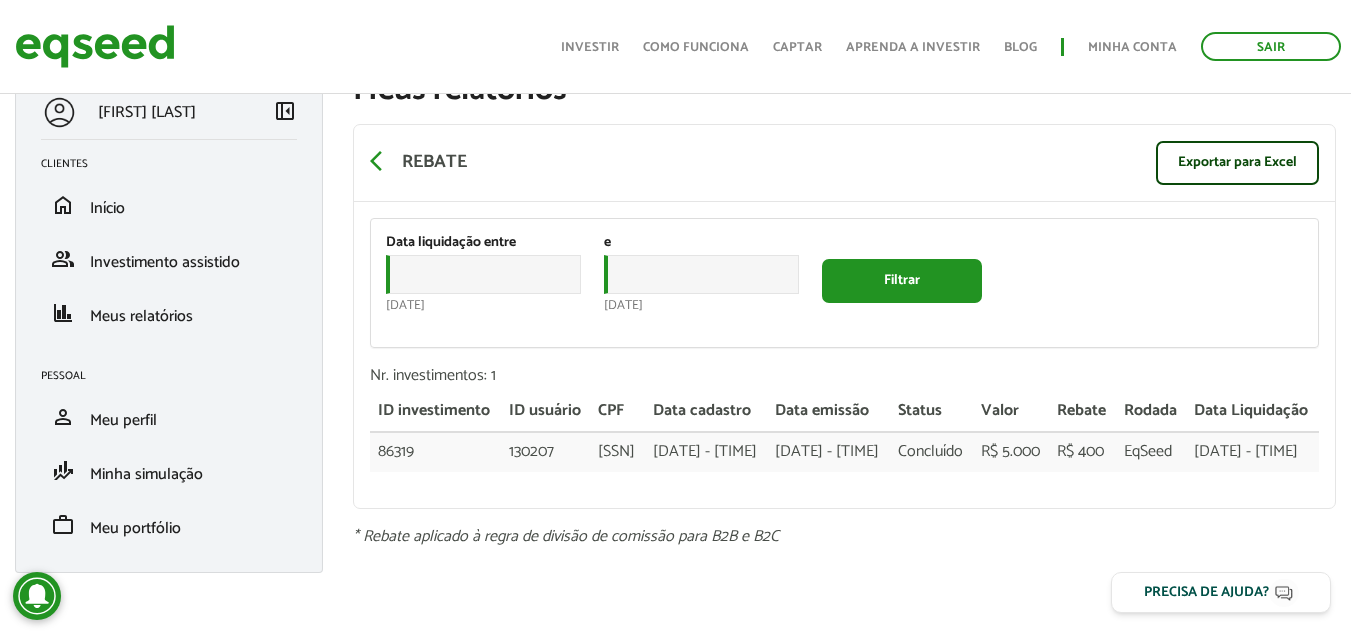 click on "arrow_back_ios   Rebate Exportar para Excel" at bounding box center (844, 163) 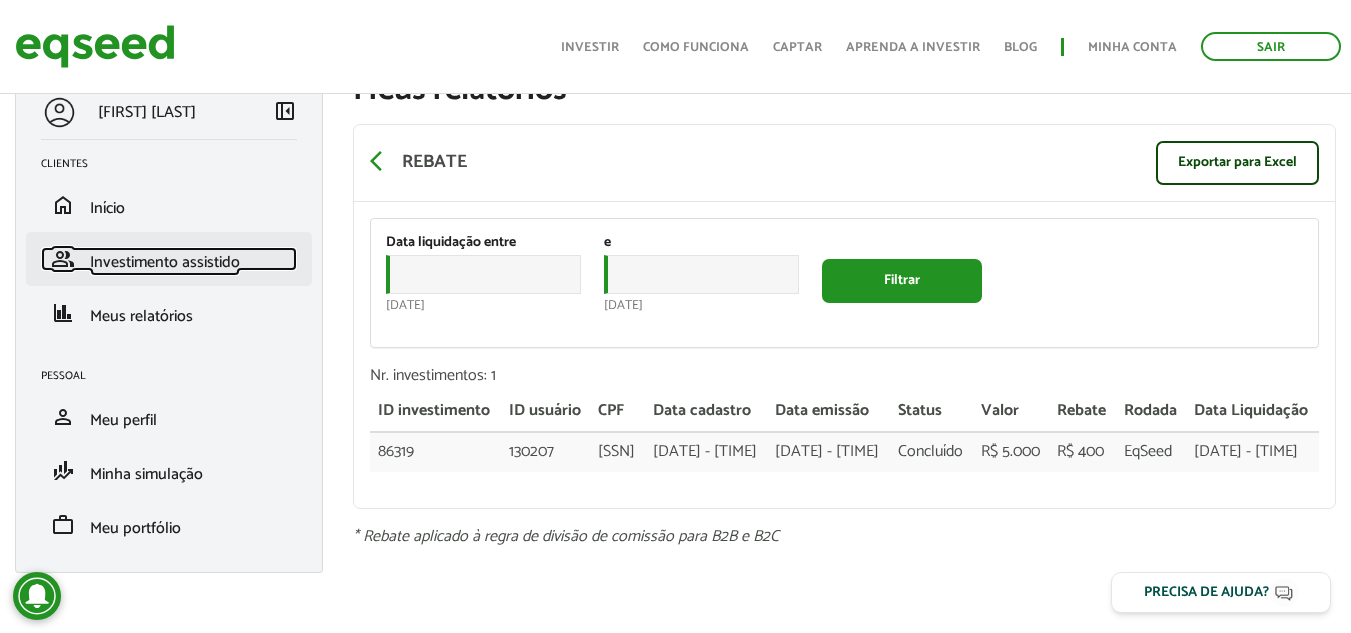 click on "Investimento assistido" at bounding box center [165, 262] 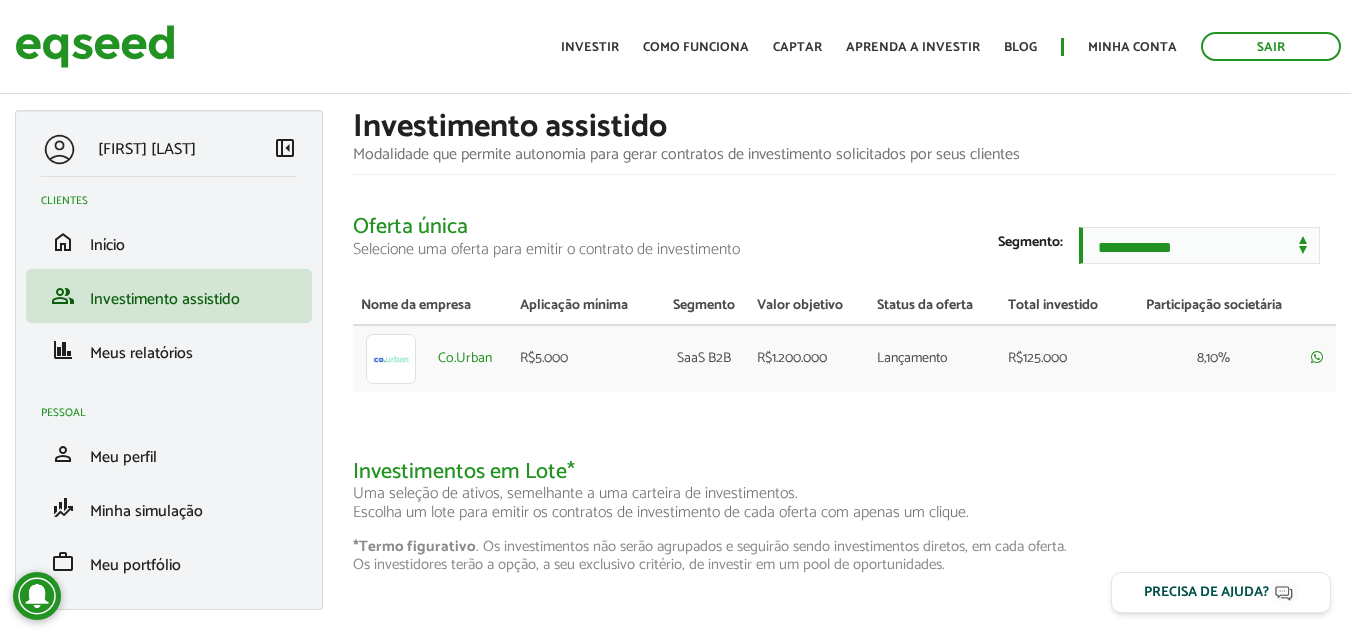 scroll, scrollTop: 0, scrollLeft: 0, axis: both 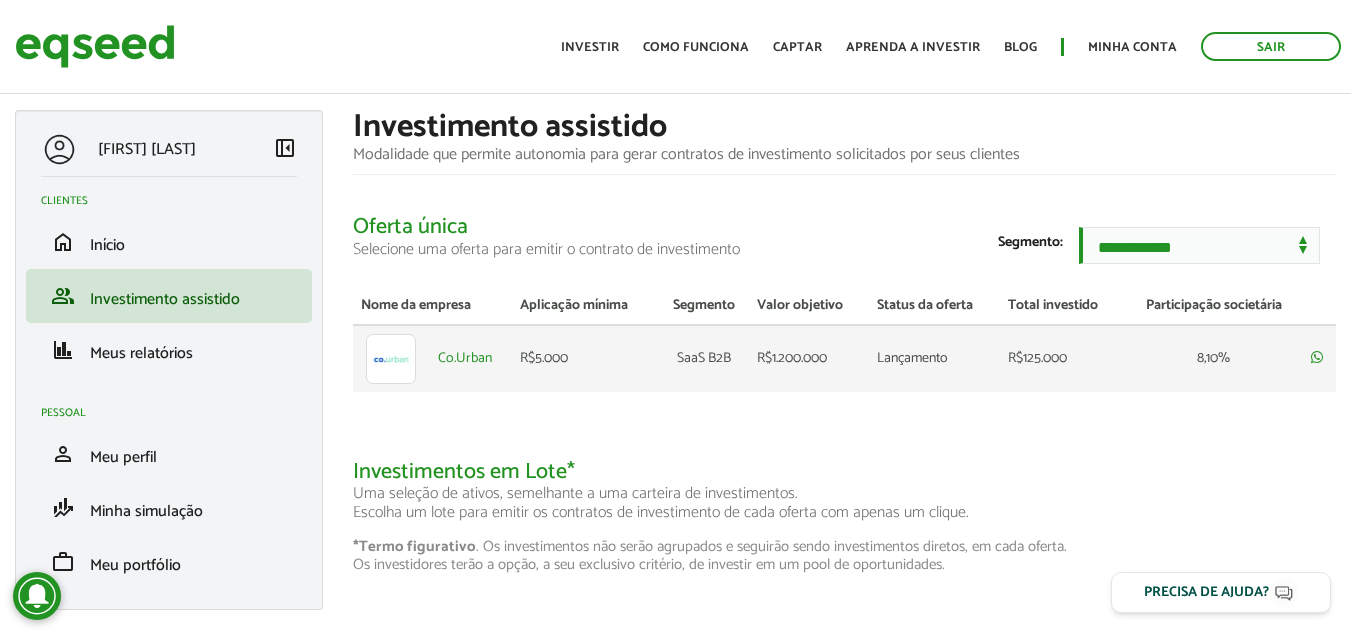 click at bounding box center [391, 359] 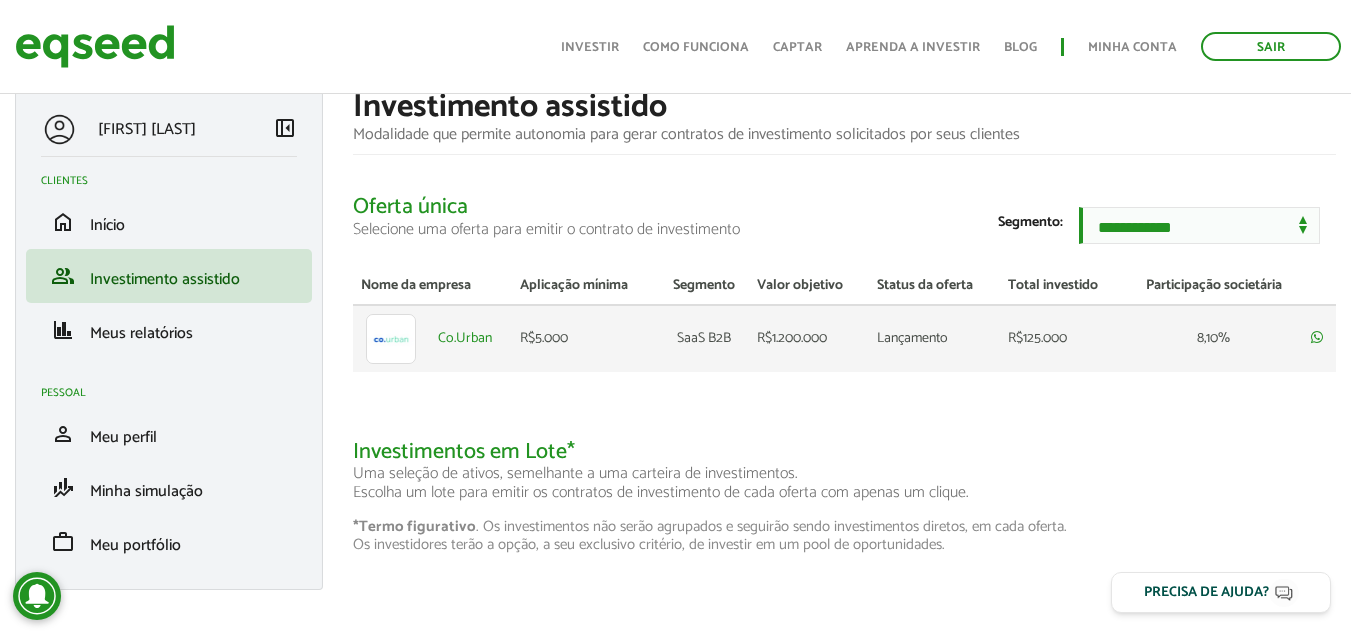 scroll, scrollTop: 37, scrollLeft: 0, axis: vertical 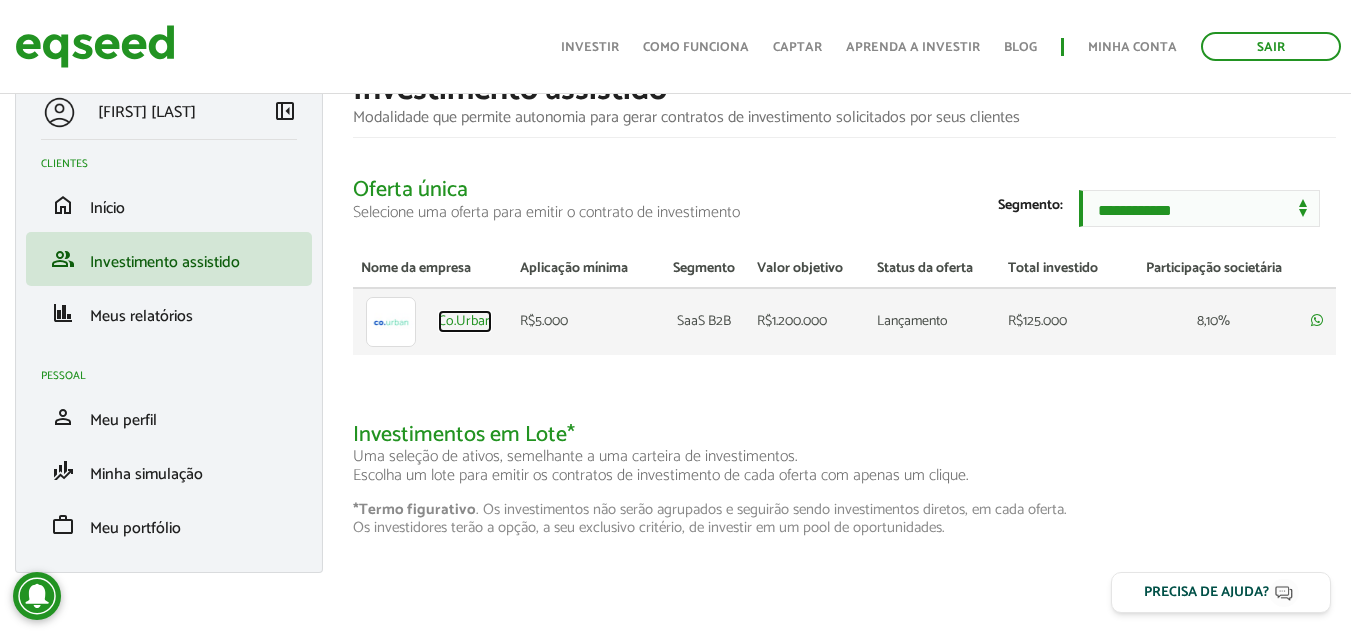 click on "Co.Urban" at bounding box center (465, 322) 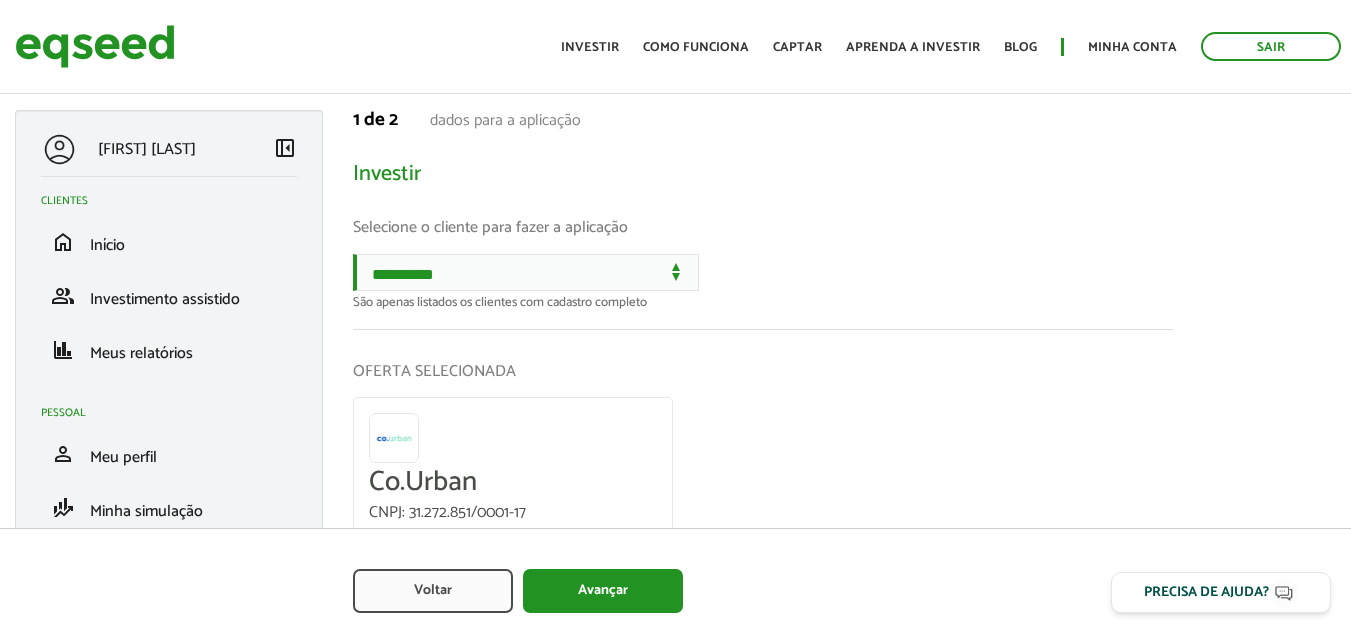 scroll, scrollTop: 0, scrollLeft: 0, axis: both 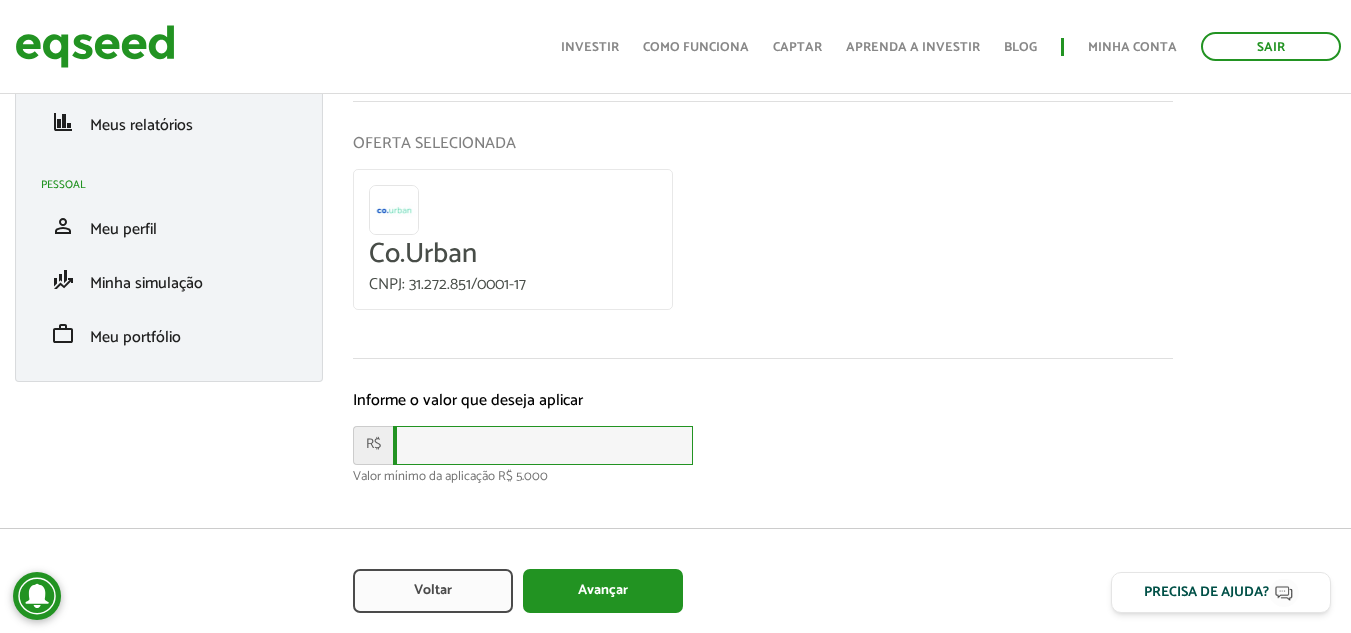 click at bounding box center (543, 445) 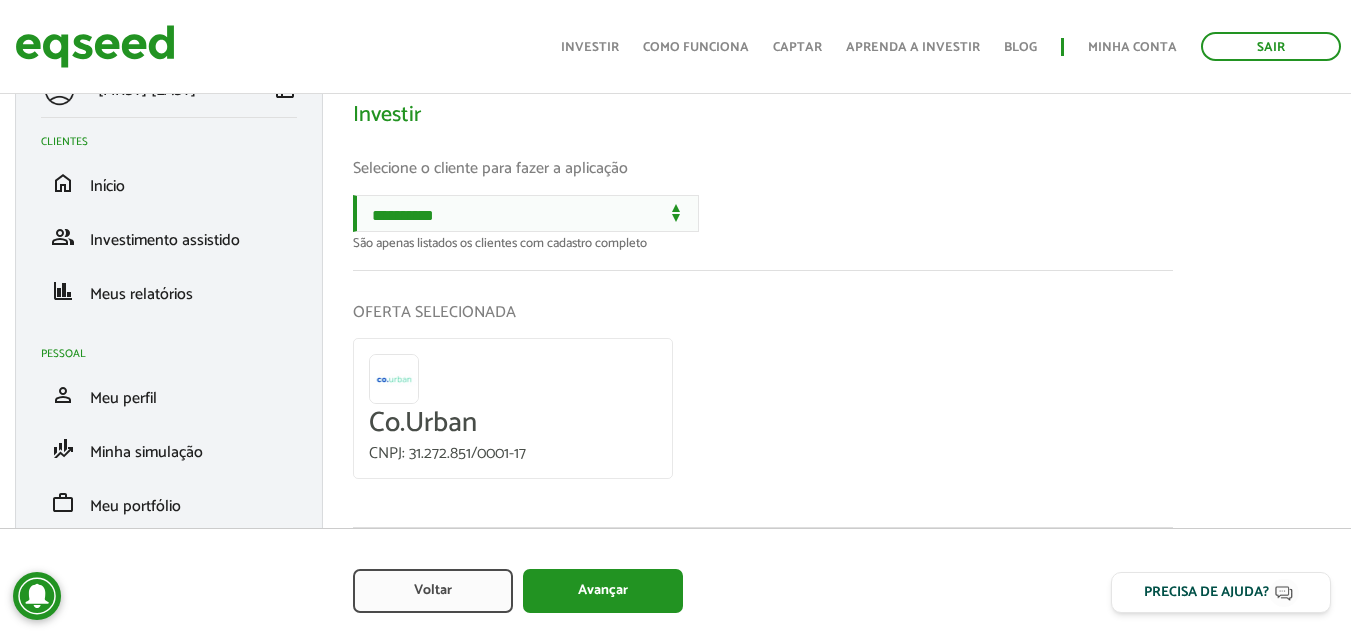 scroll, scrollTop: 50, scrollLeft: 0, axis: vertical 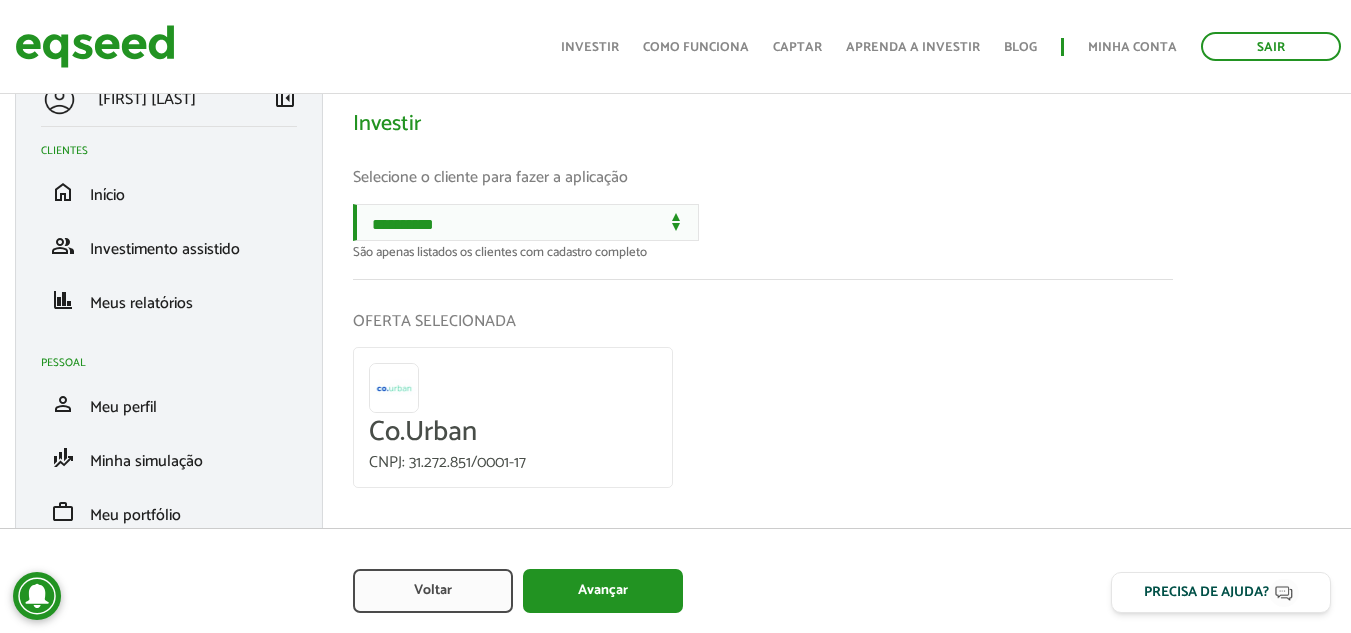 type on "****" 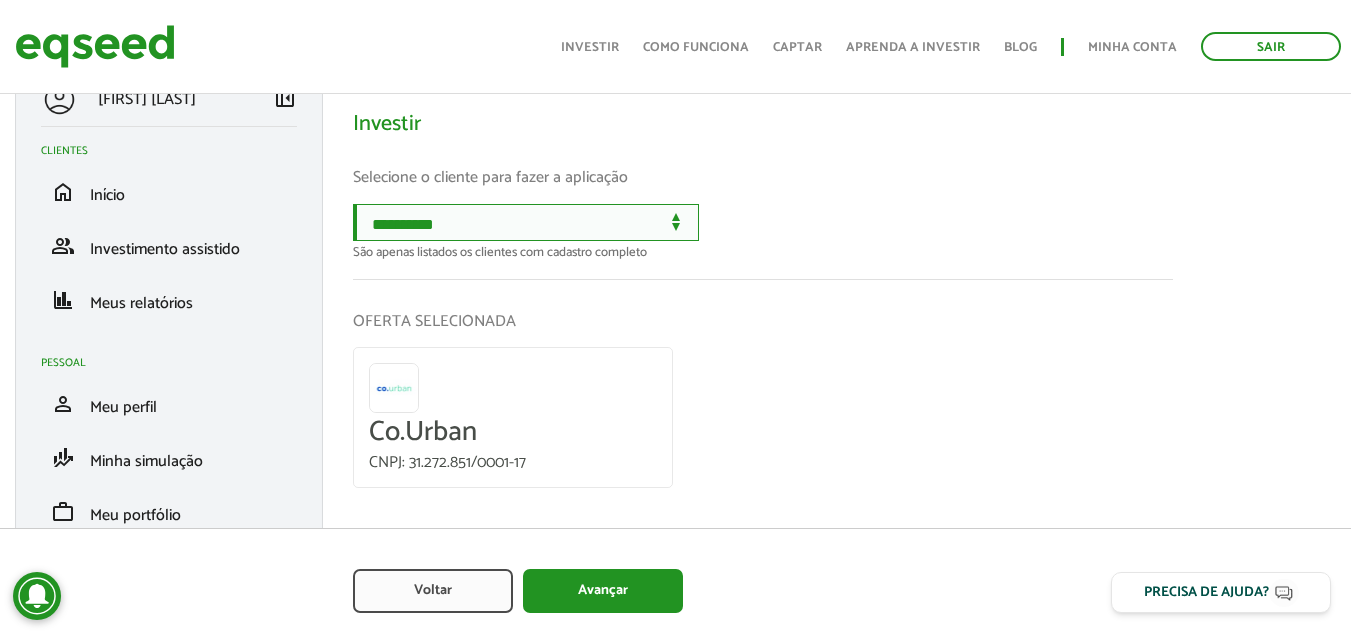 click on "**********" at bounding box center [526, 222] 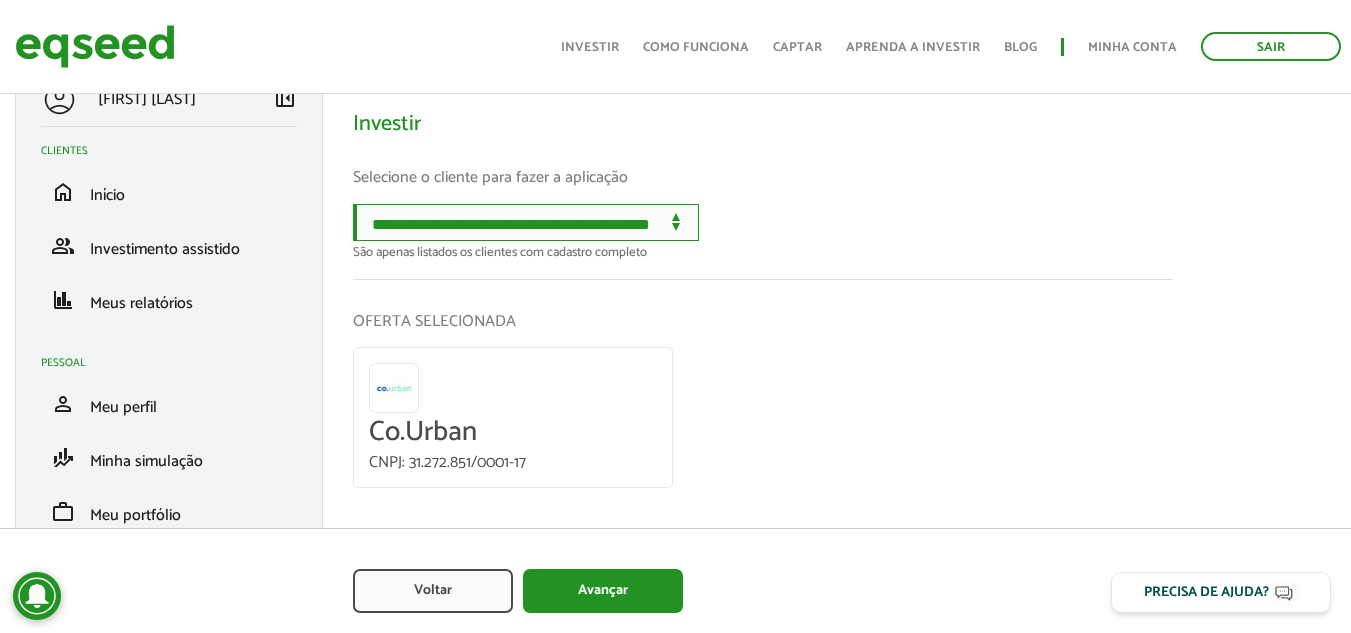 click on "**********" at bounding box center (526, 222) 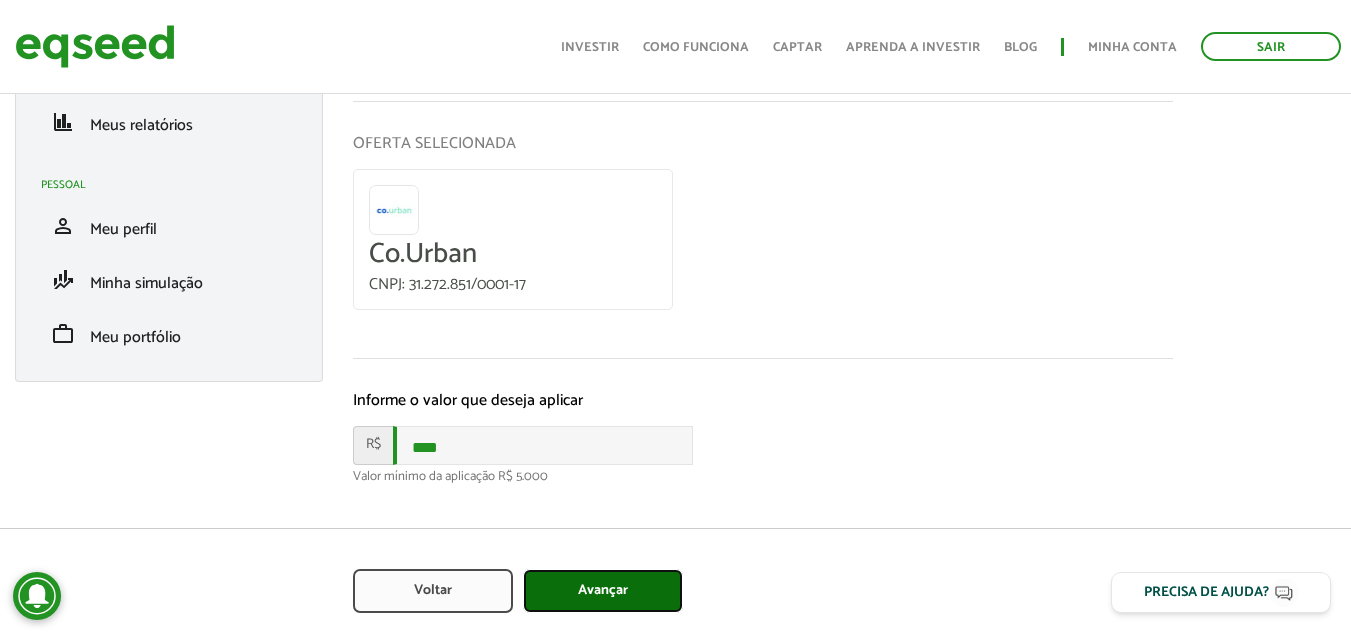 click on "Avançar" at bounding box center [603, 591] 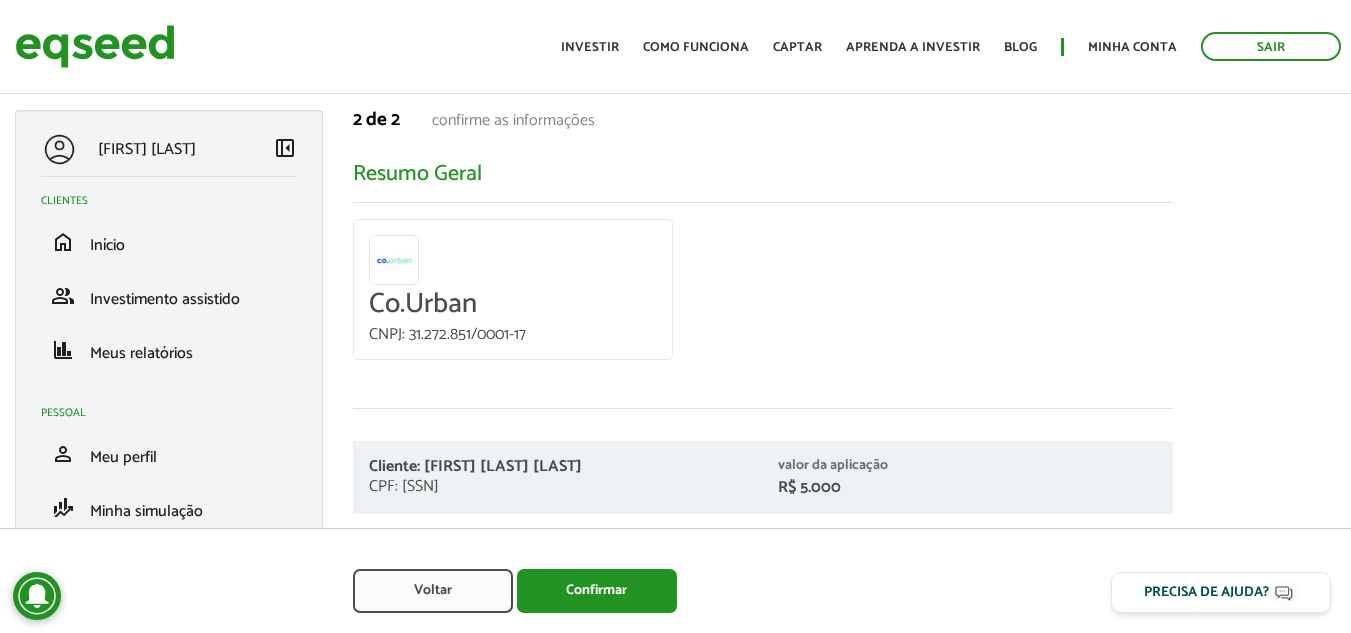 scroll, scrollTop: 0, scrollLeft: 0, axis: both 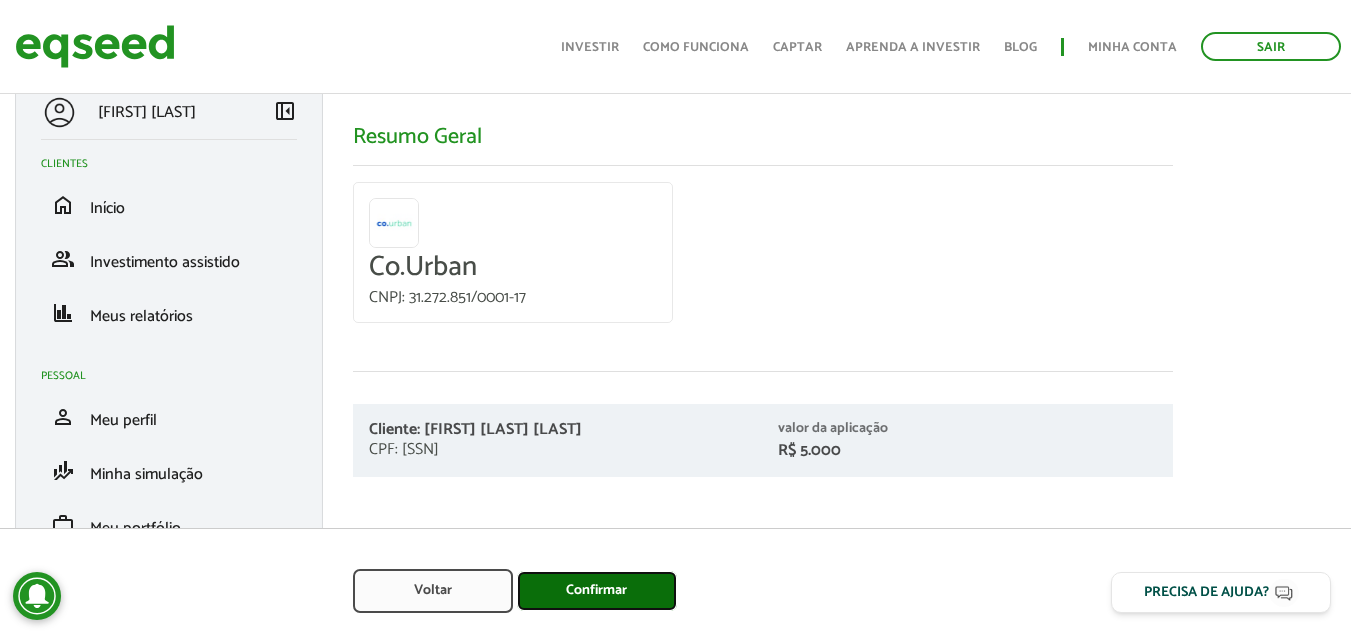 click on "Confirmar" at bounding box center [597, 591] 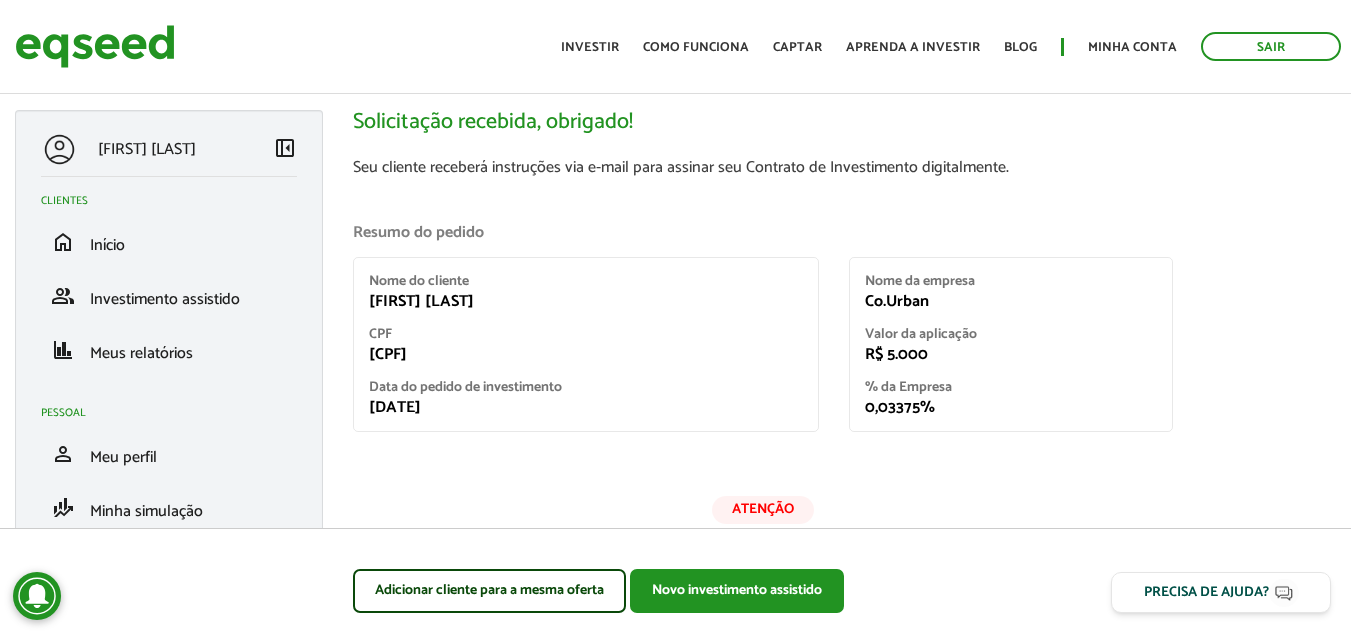 scroll, scrollTop: 0, scrollLeft: 0, axis: both 